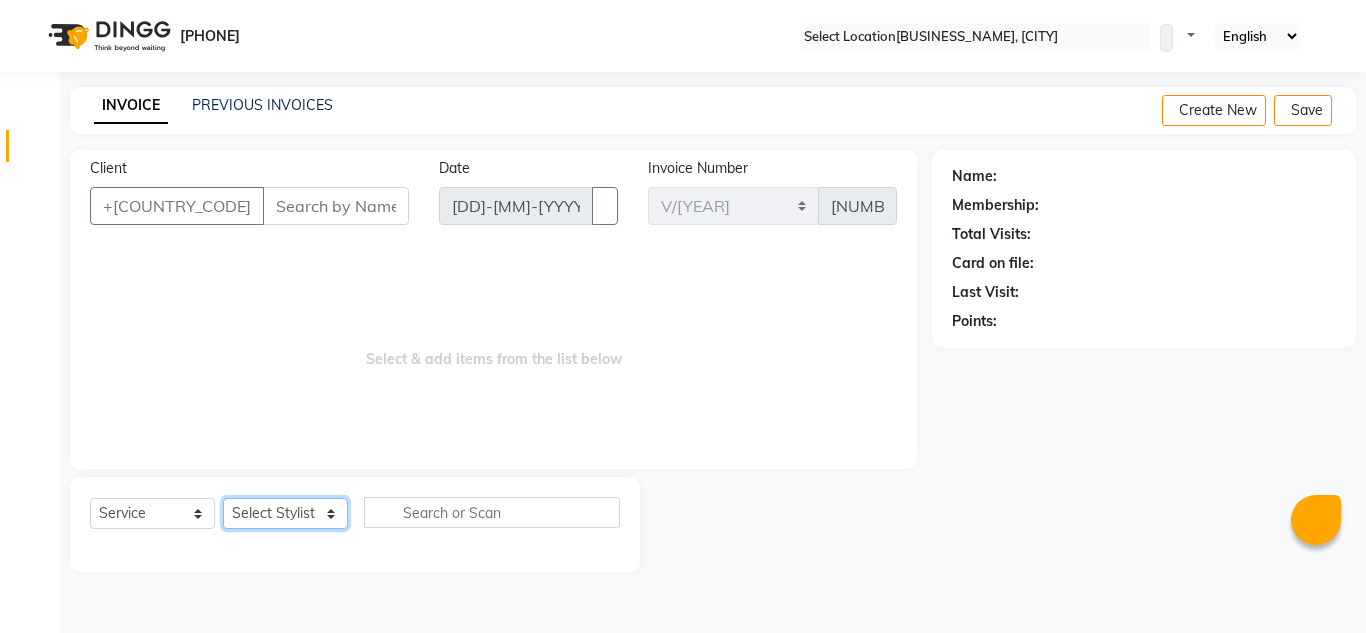 scroll, scrollTop: 0, scrollLeft: 0, axis: both 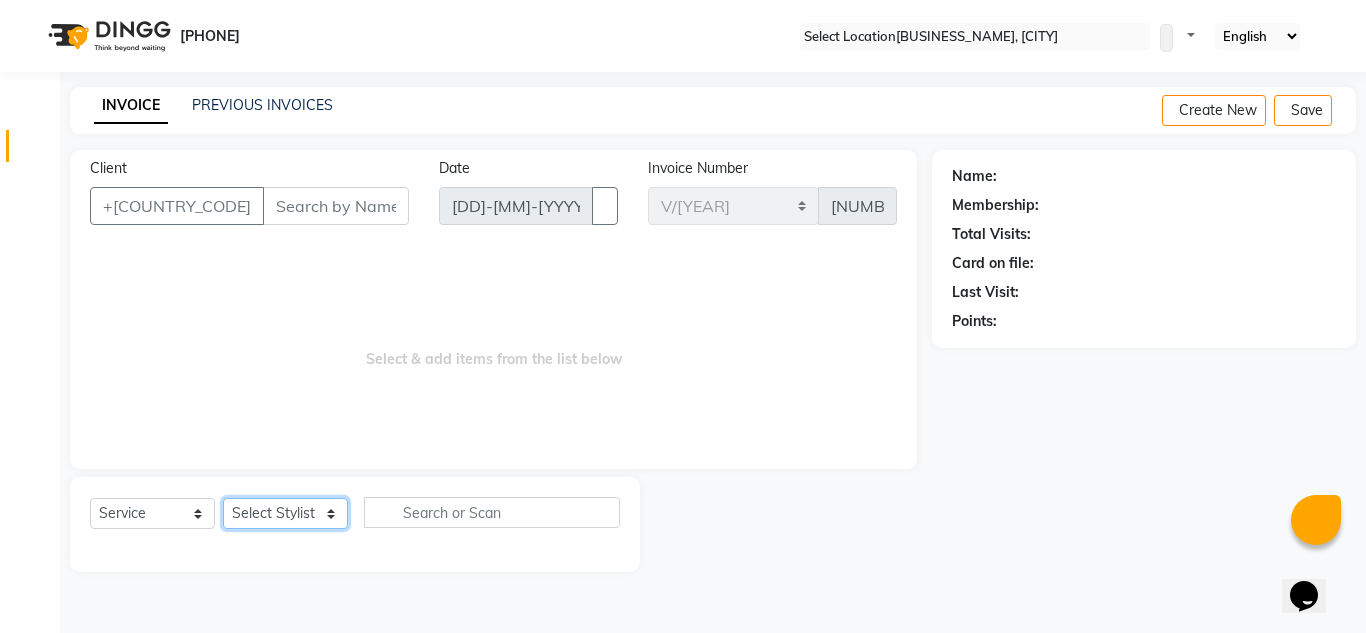 click on "Select Stylist [FIRST] [LAST] [FIRST] [LAST] Front Desk [FIRST] [LAST] [FIRST] [LAST] [FIRST] [LAST] [FIRST] [LAST] [FIRST] [LAST] [FIRST] [LAST]" at bounding box center (285, 513) 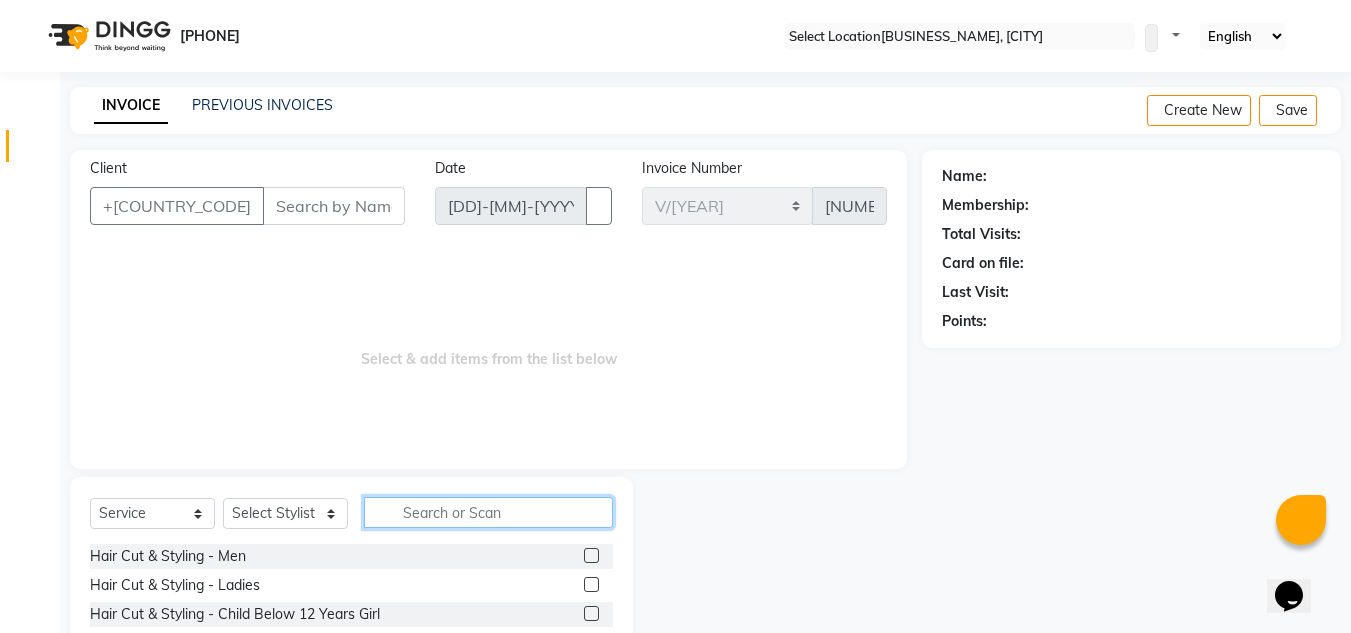 click at bounding box center (488, 512) 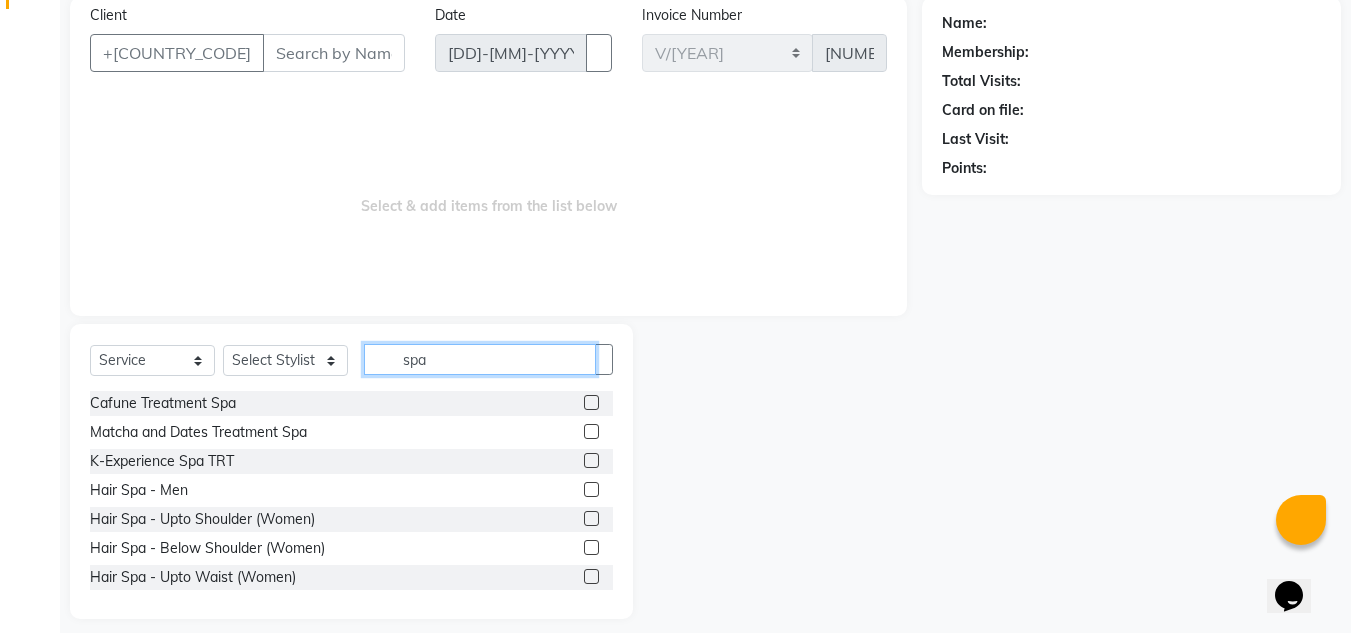 scroll, scrollTop: 168, scrollLeft: 0, axis: vertical 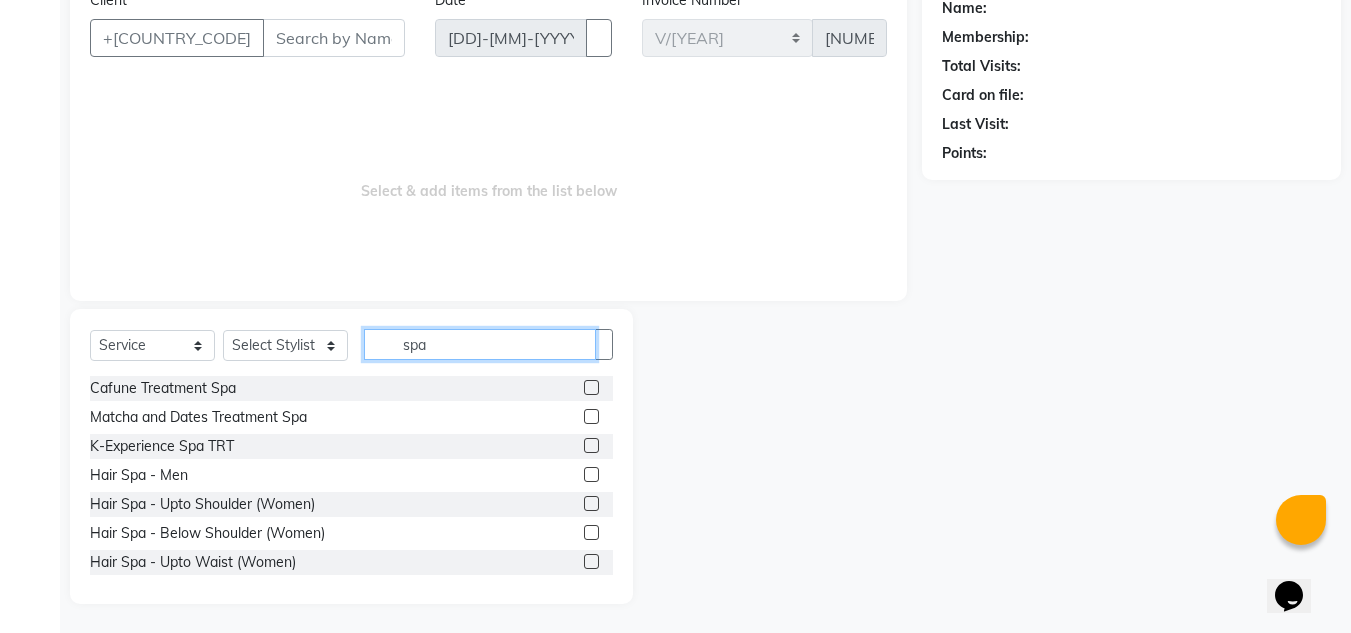 type on "spa" 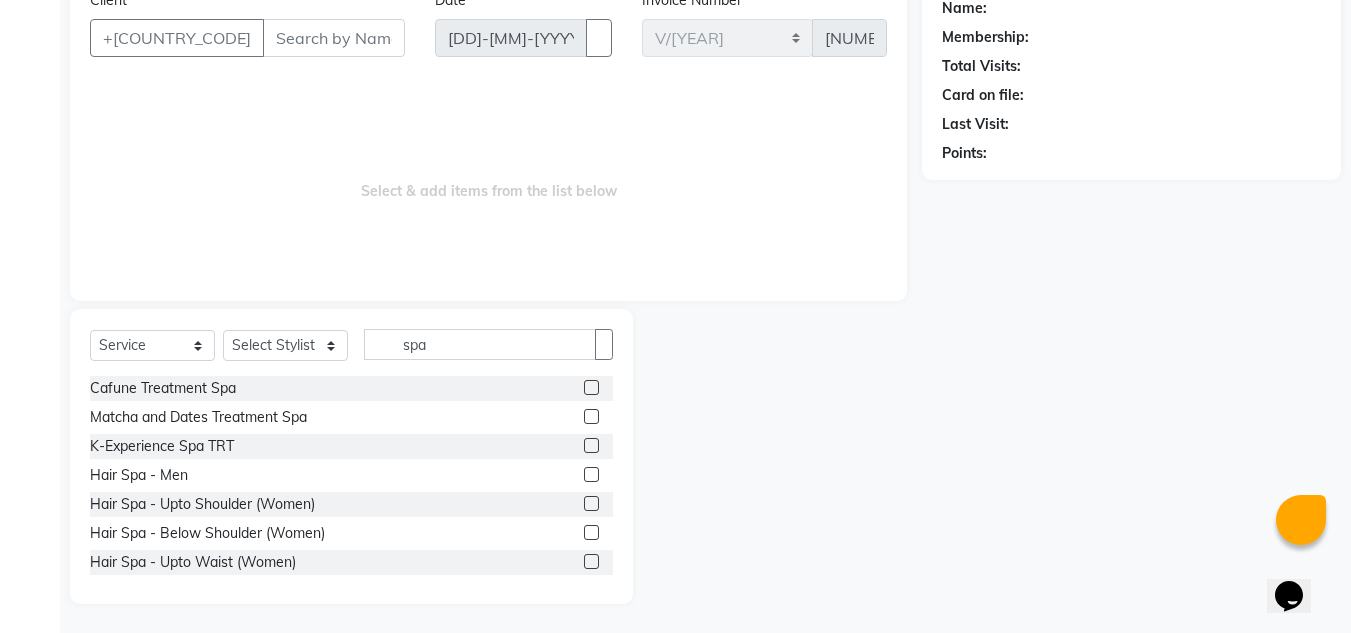 click at bounding box center [591, 561] 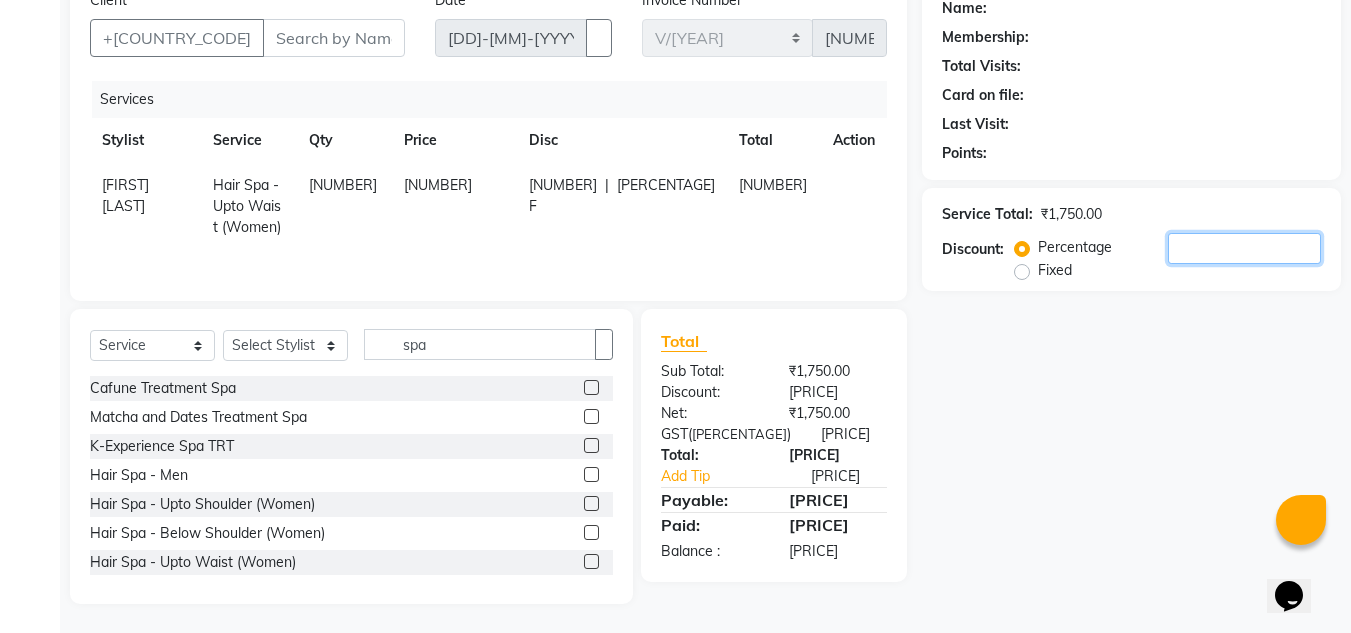 click at bounding box center [1244, 248] 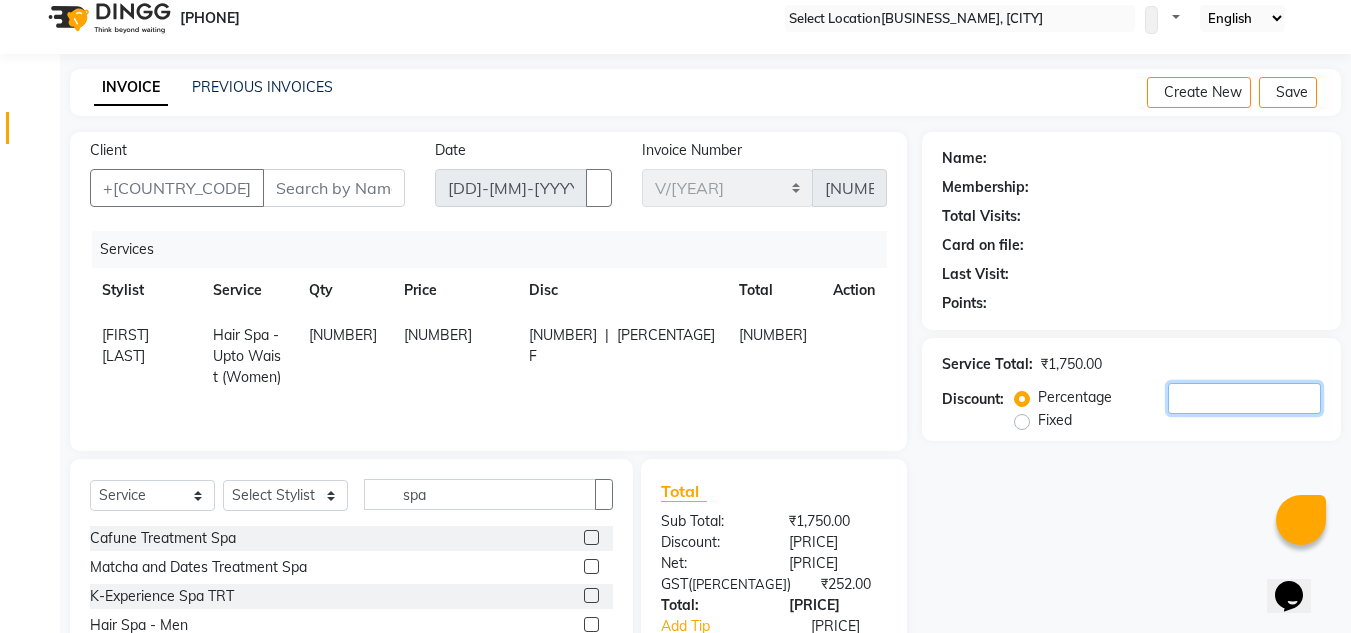 scroll, scrollTop: 0, scrollLeft: 0, axis: both 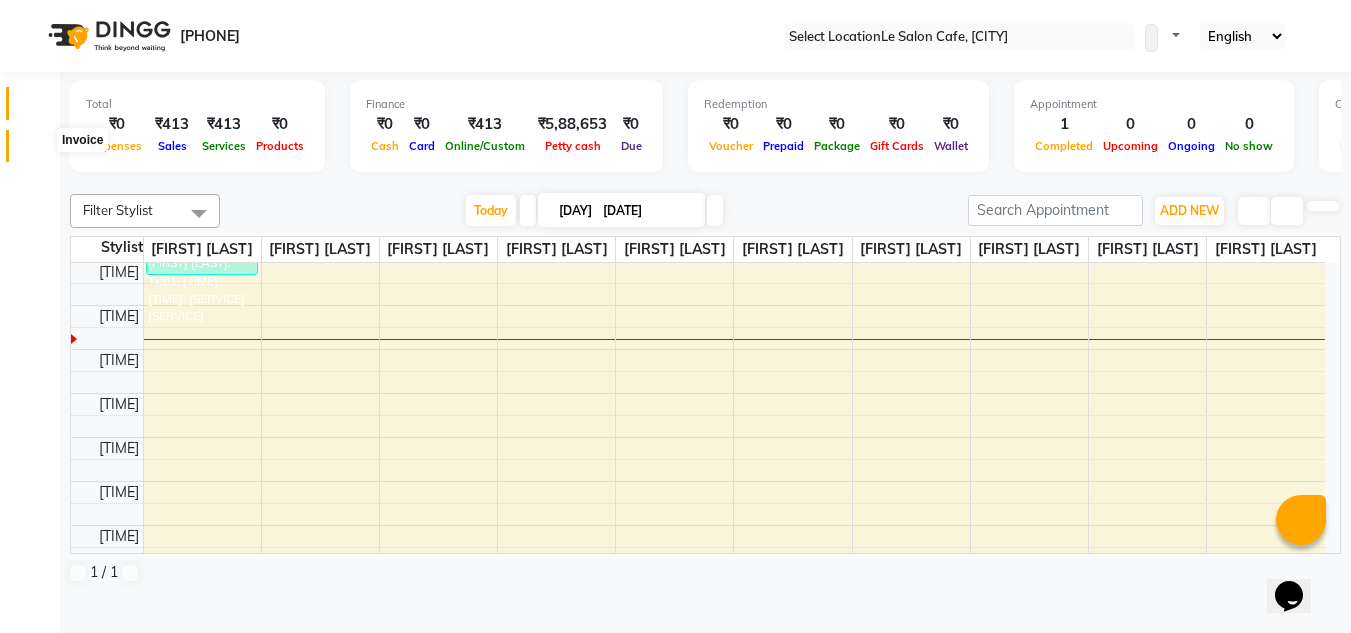 click at bounding box center (37, 151) 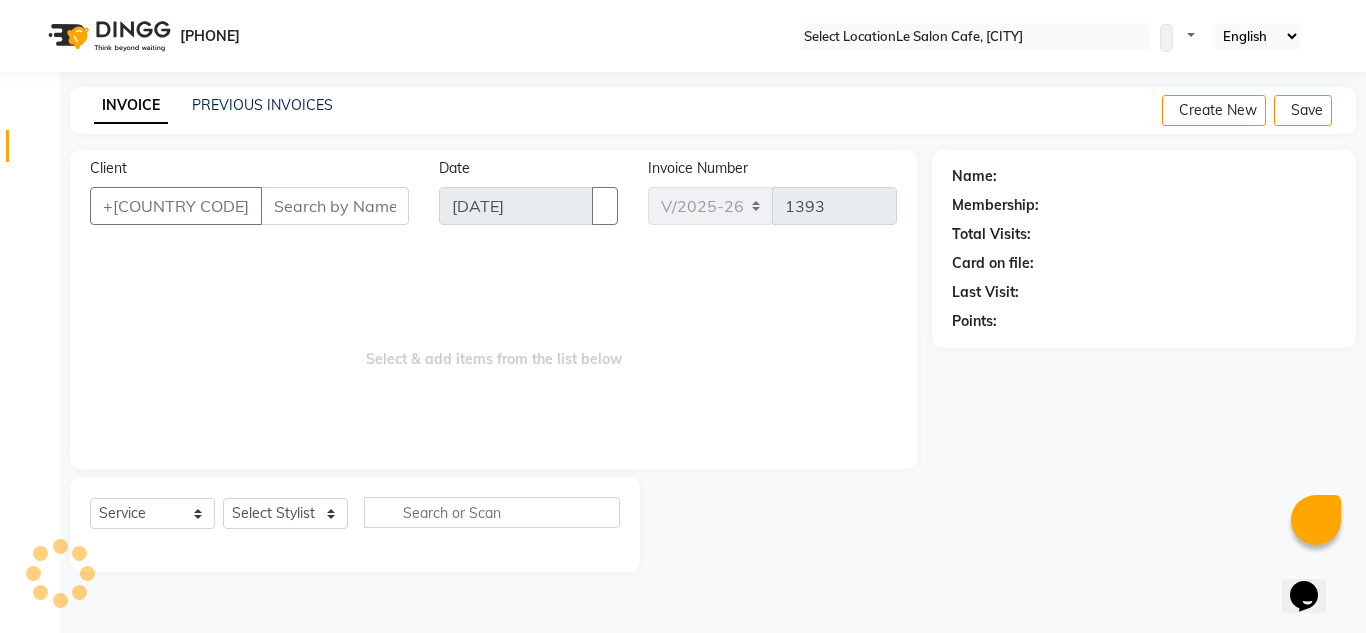 click on "Client" at bounding box center [335, 206] 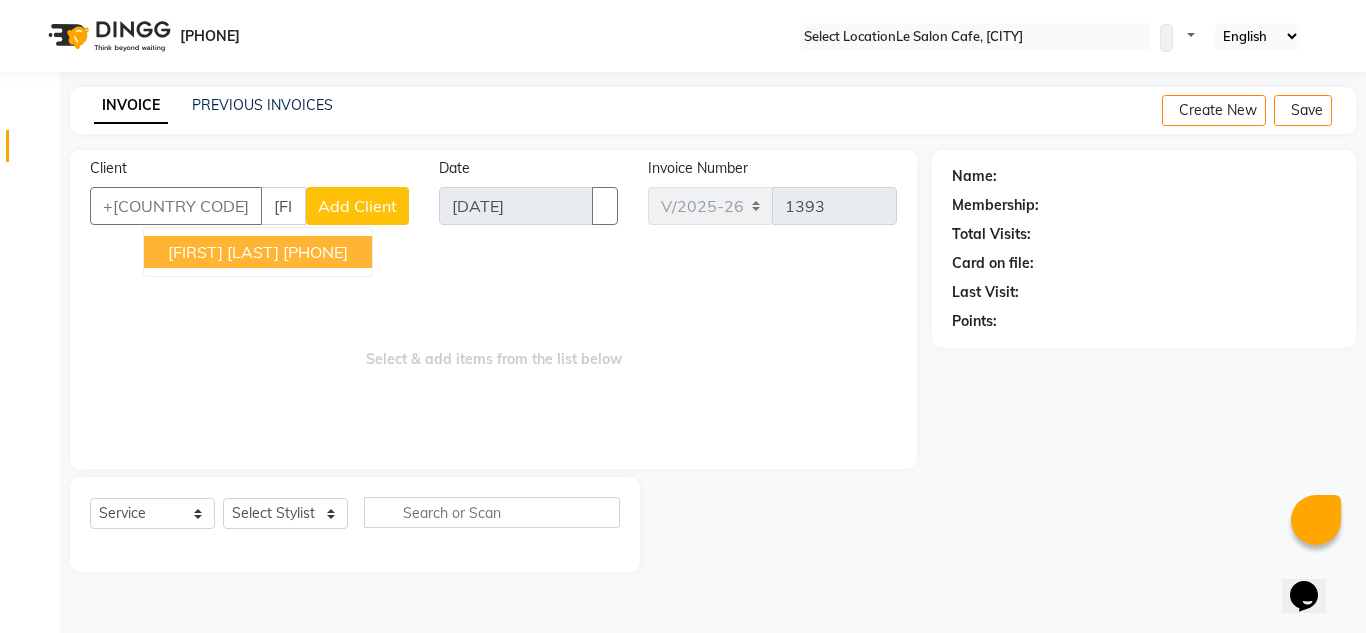 click on "[PHONE]" at bounding box center [315, 252] 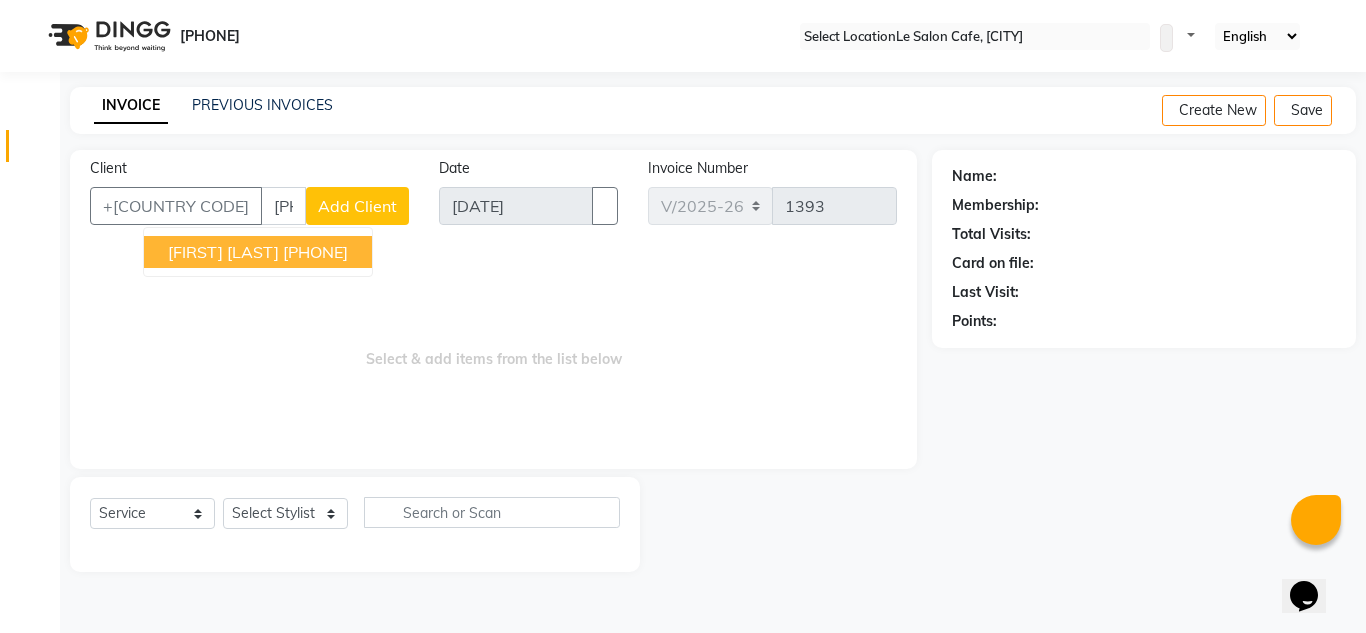 type on "[PHONE]" 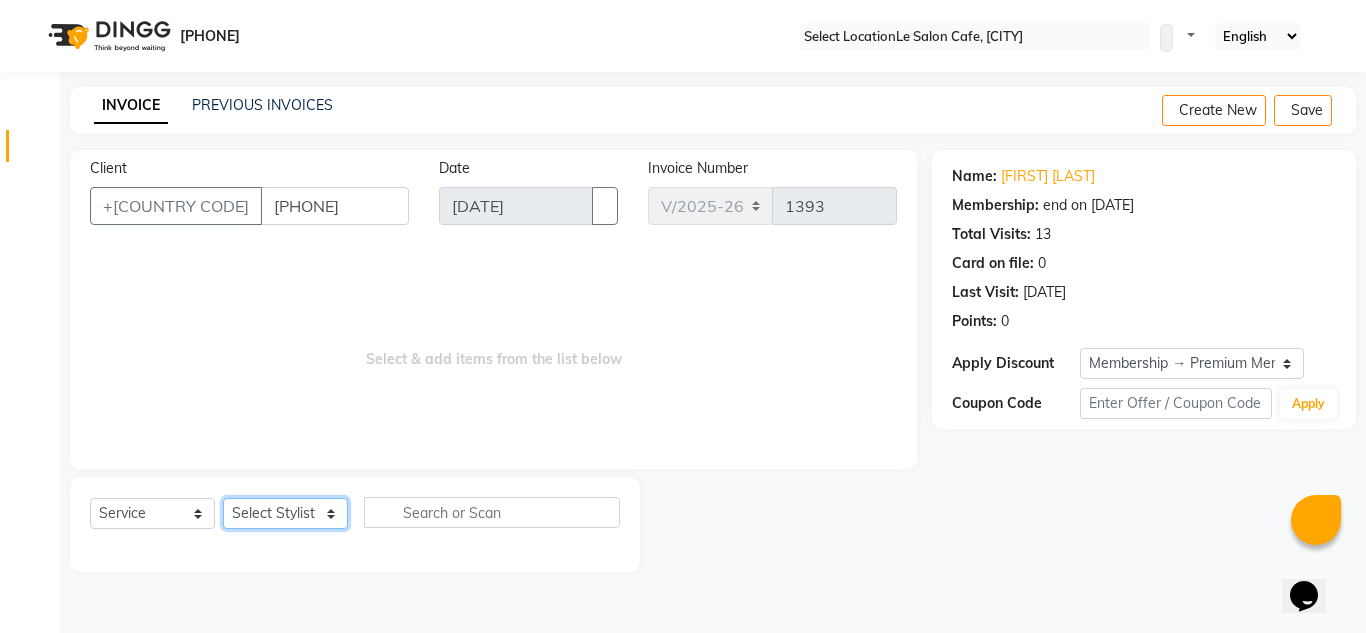 click on "Select Stylist [FIRST] [LAST]  [FIRST] [LAST]  Front Desk  [FIRST] [LAST]  [FIRST] [LAST] [FIRST] [LAST]  [FIRST] [LAST] [FIRST] [LAST] [FIRST] [LAST] [FIRST] [LAST]" at bounding box center (285, 513) 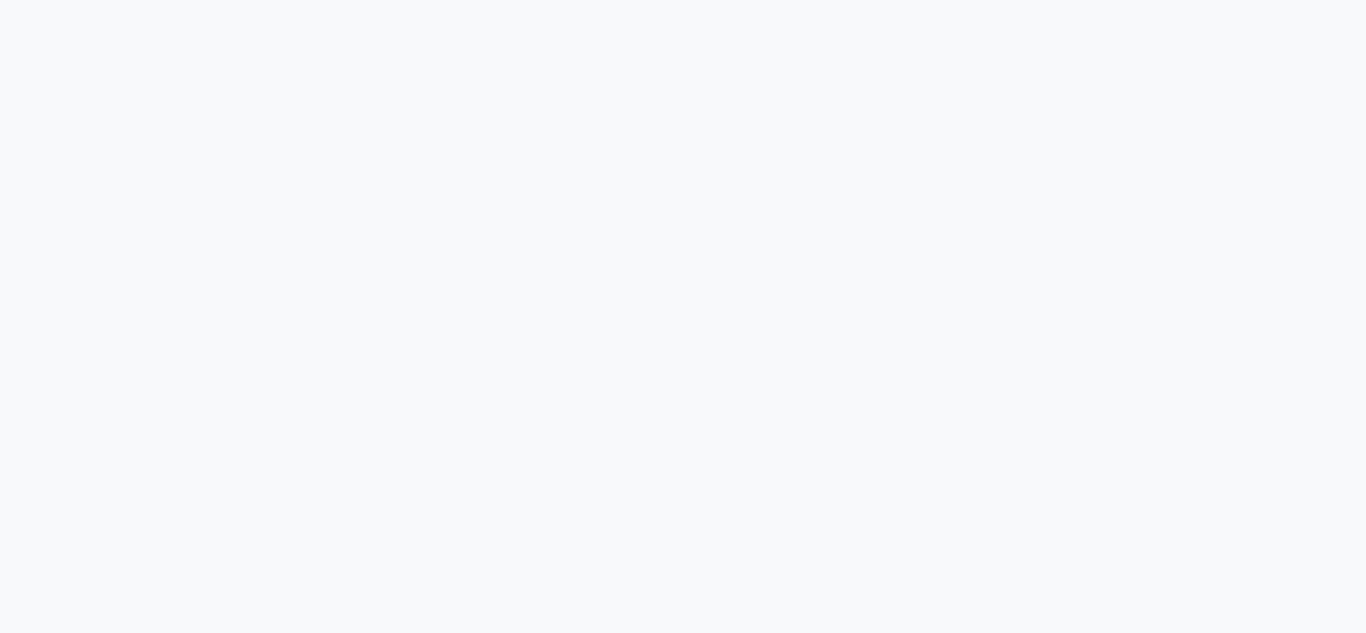 scroll, scrollTop: 0, scrollLeft: 0, axis: both 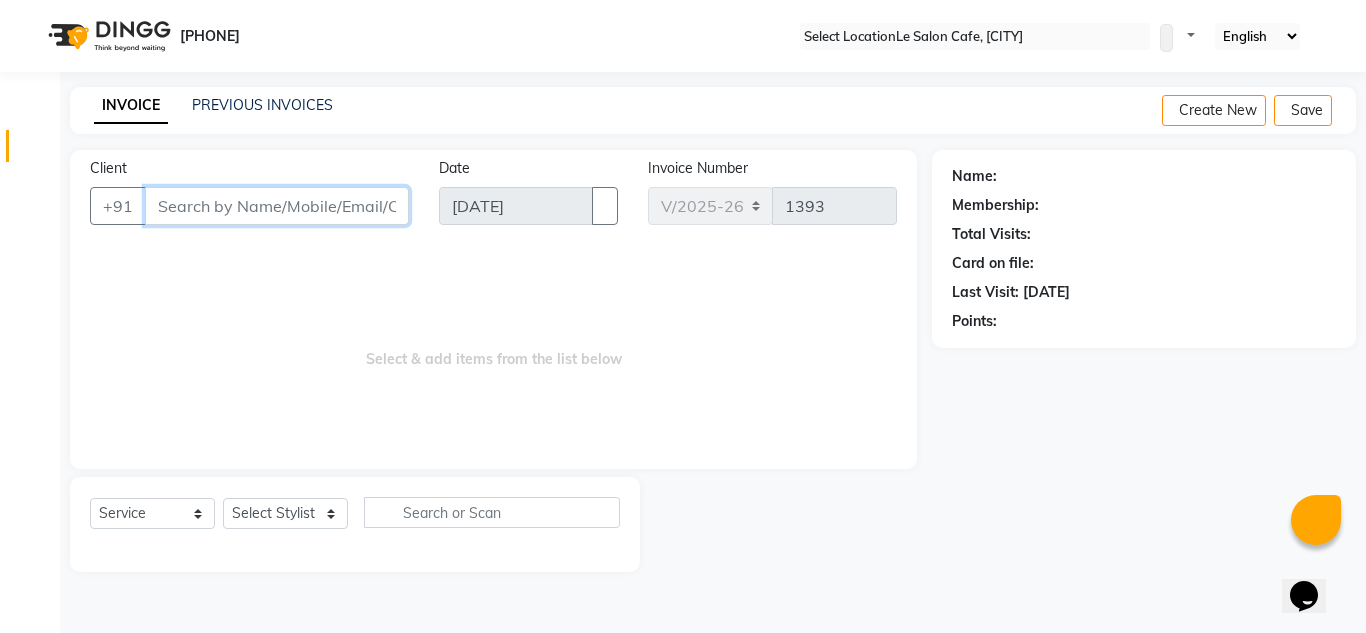 paste on "Hardika Lad" 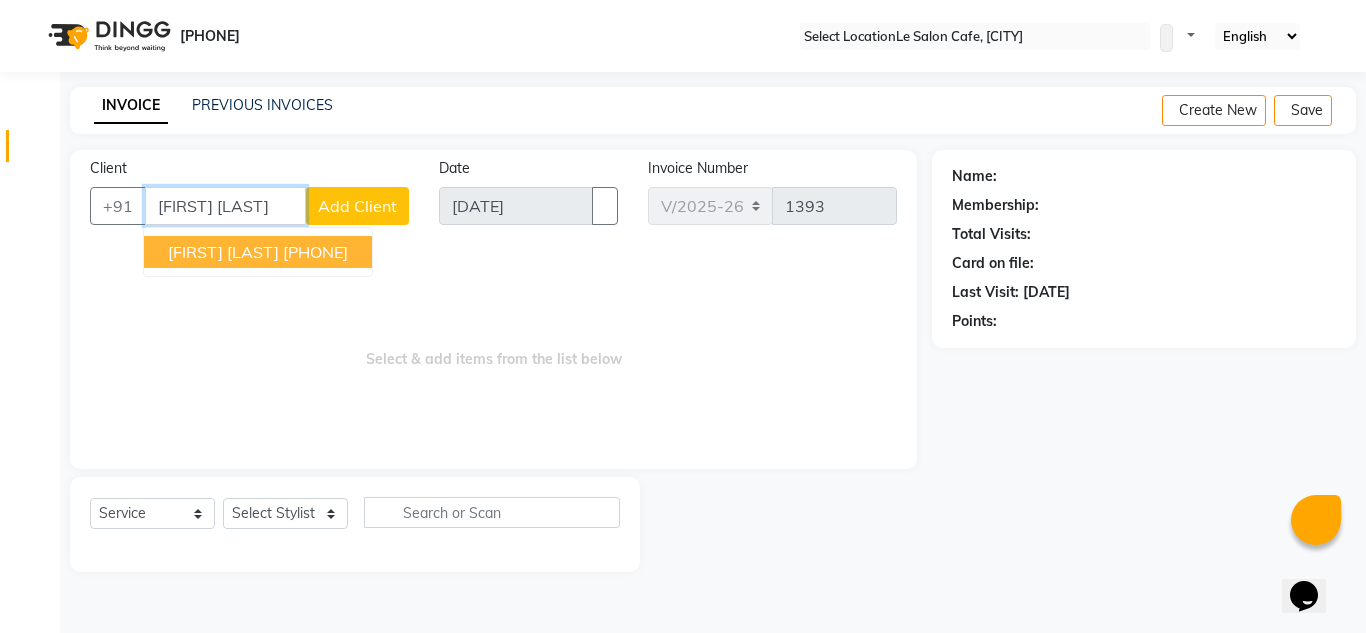 click on "Hardika Lad  8652719976" at bounding box center [258, 252] 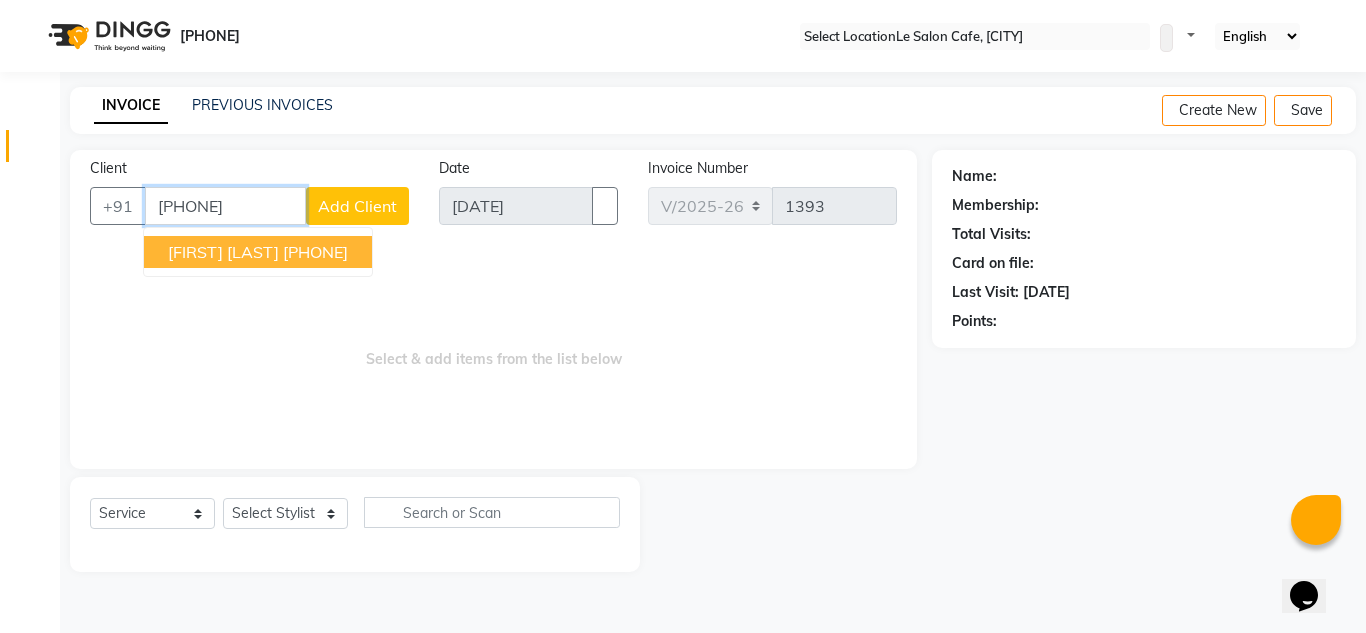 type on "8652719976" 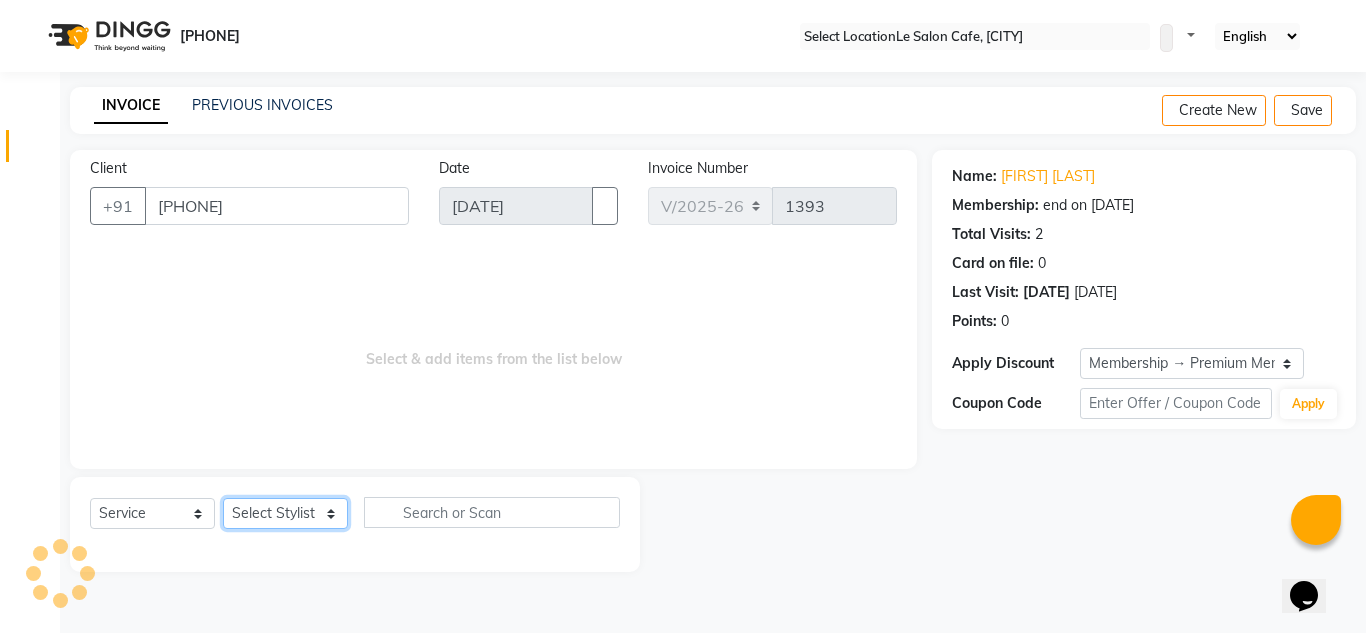 click on "Select Stylist [FIRST] [LAST]  [FIRST] [LAST]  Front Desk  [FIRST] [LAST]  [FIRST] [LAST] [FIRST] [LAST]  [FIRST] [LAST] [FIRST] [LAST] [FIRST] [LAST] [FIRST] [LAST]" at bounding box center (285, 513) 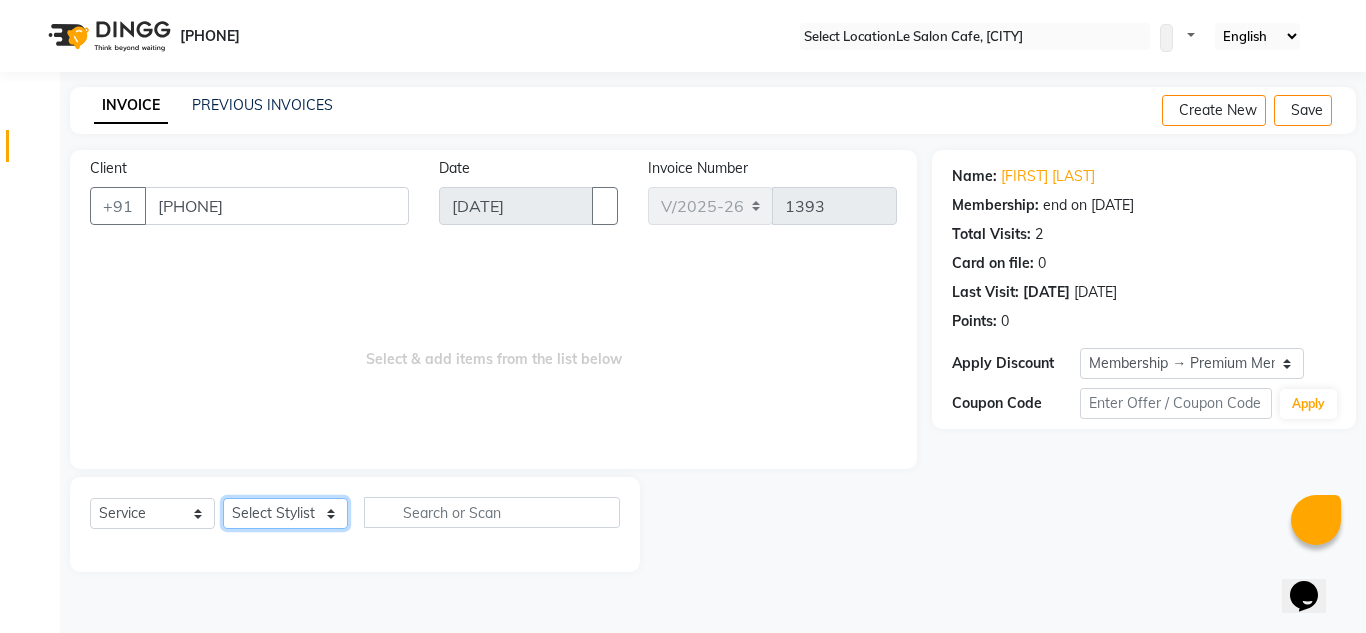 select on "8340" 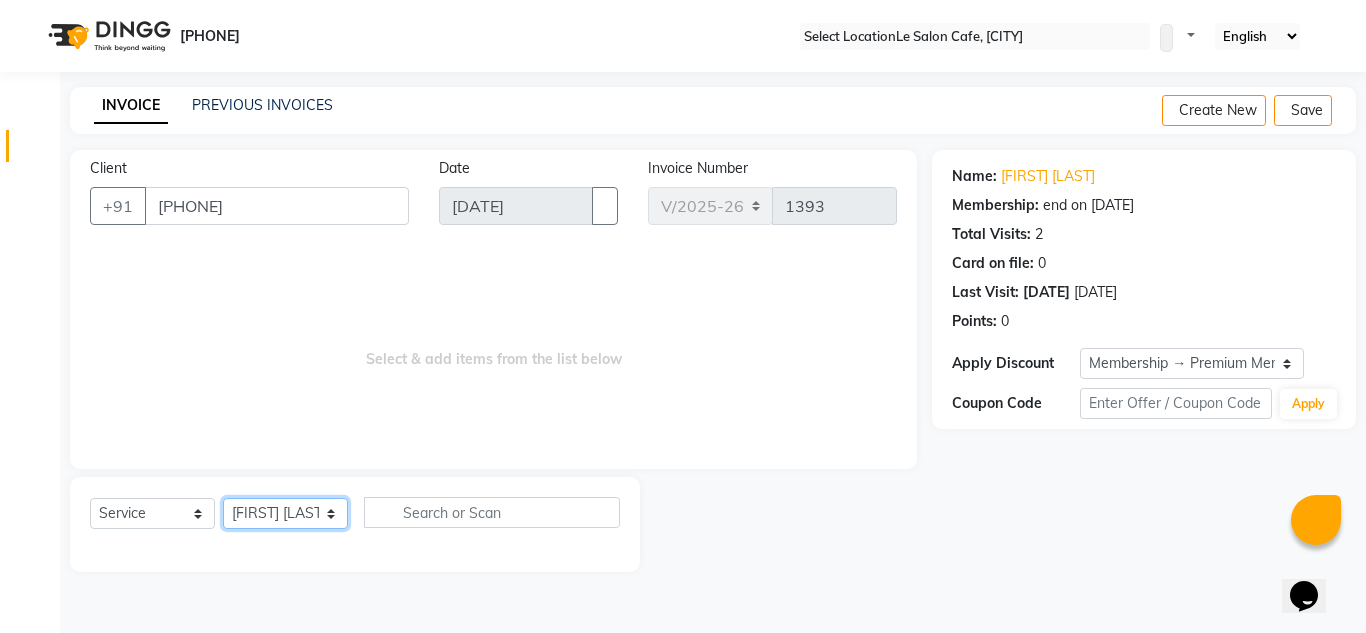 click on "Select Stylist [FIRST] [LAST]  [FIRST] [LAST]  Front Desk  [FIRST] [LAST]  [FIRST] [LAST] [FIRST] [LAST]  [FIRST] [LAST] [FIRST] [LAST] [FIRST] [LAST] [FIRST] [LAST]" at bounding box center [285, 513] 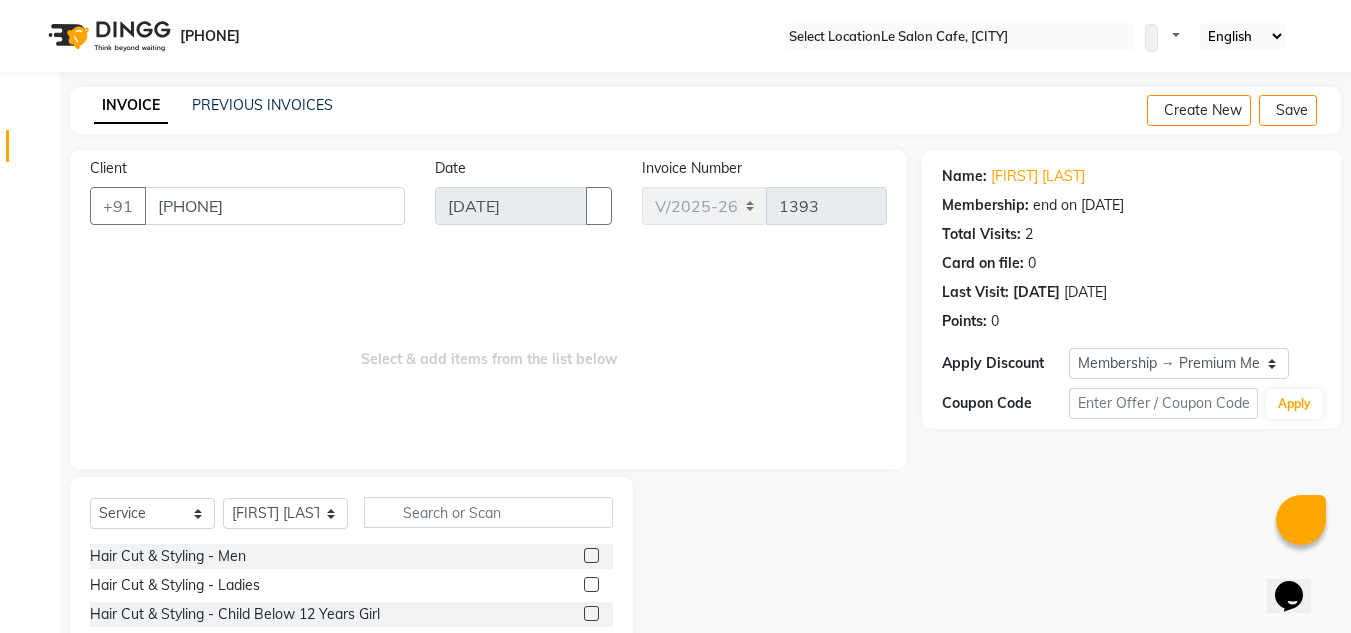drag, startPoint x: 218, startPoint y: 1, endPoint x: 777, endPoint y: 558, distance: 789.13245 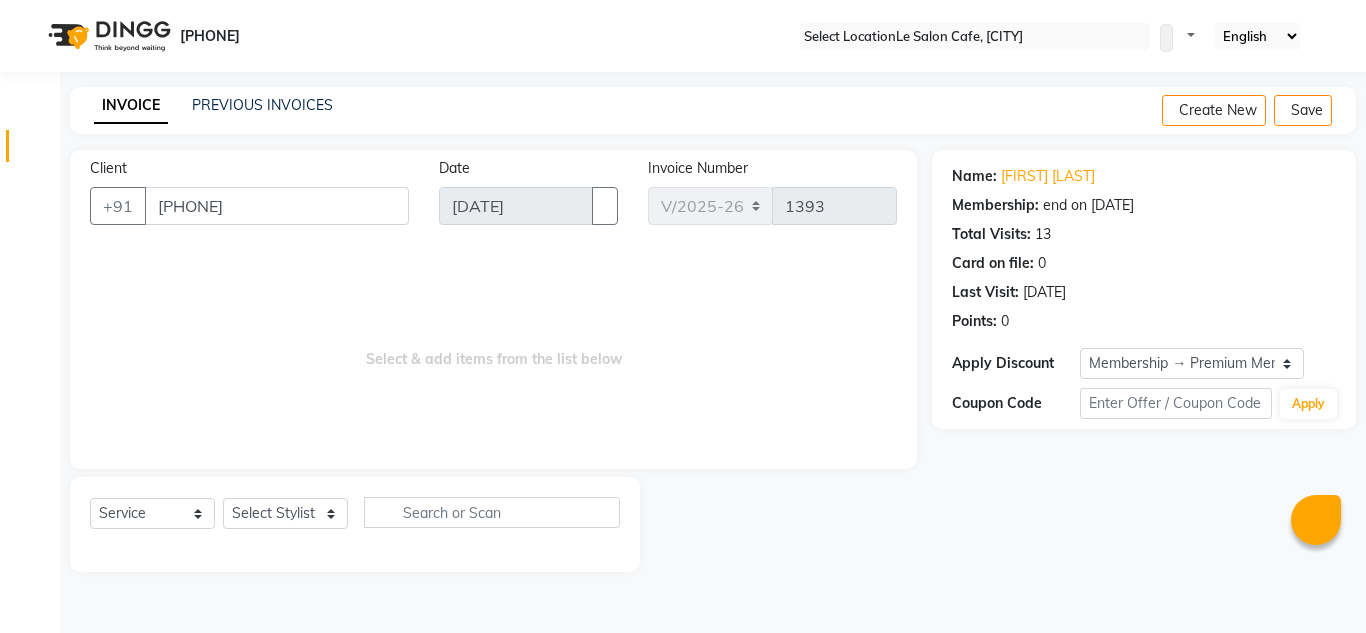 scroll, scrollTop: 0, scrollLeft: 0, axis: both 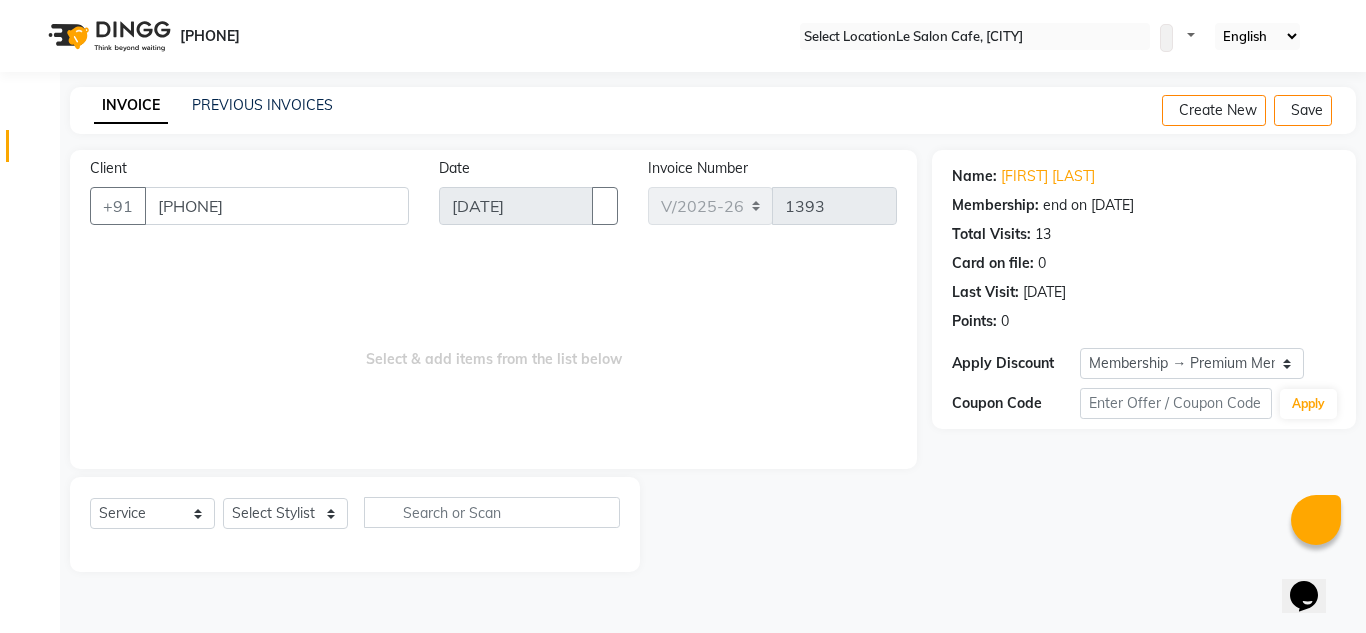 click at bounding box center (1340, 36) 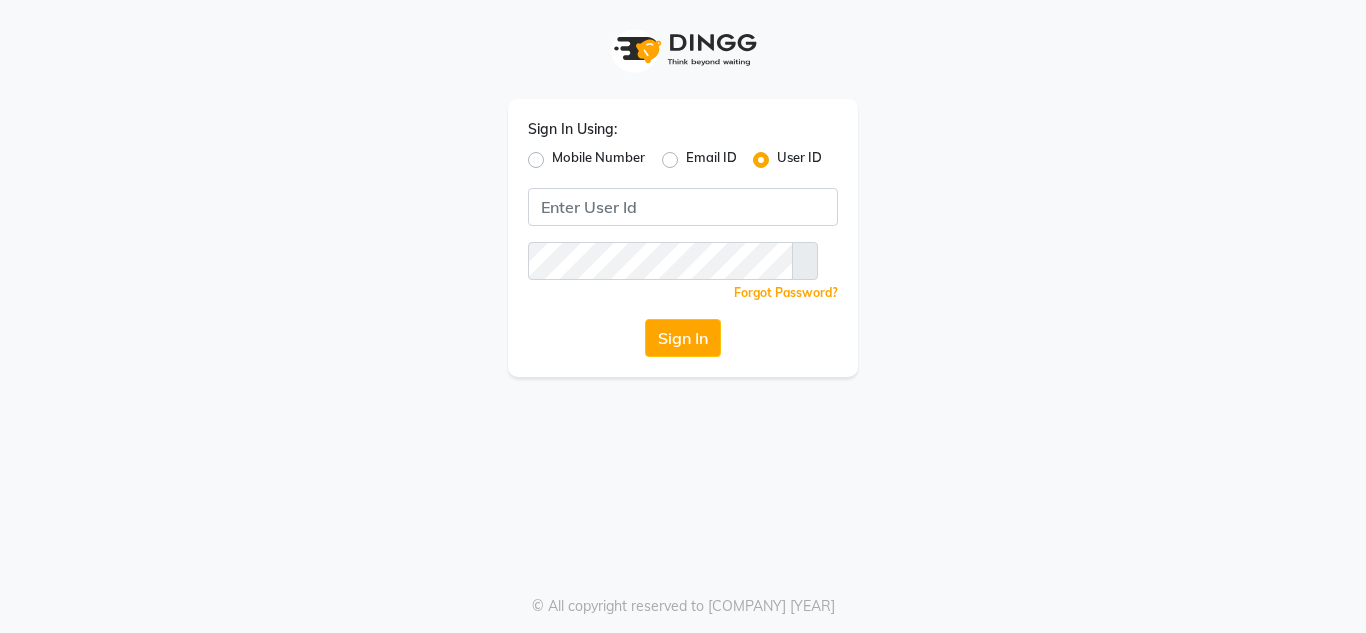scroll, scrollTop: 0, scrollLeft: 0, axis: both 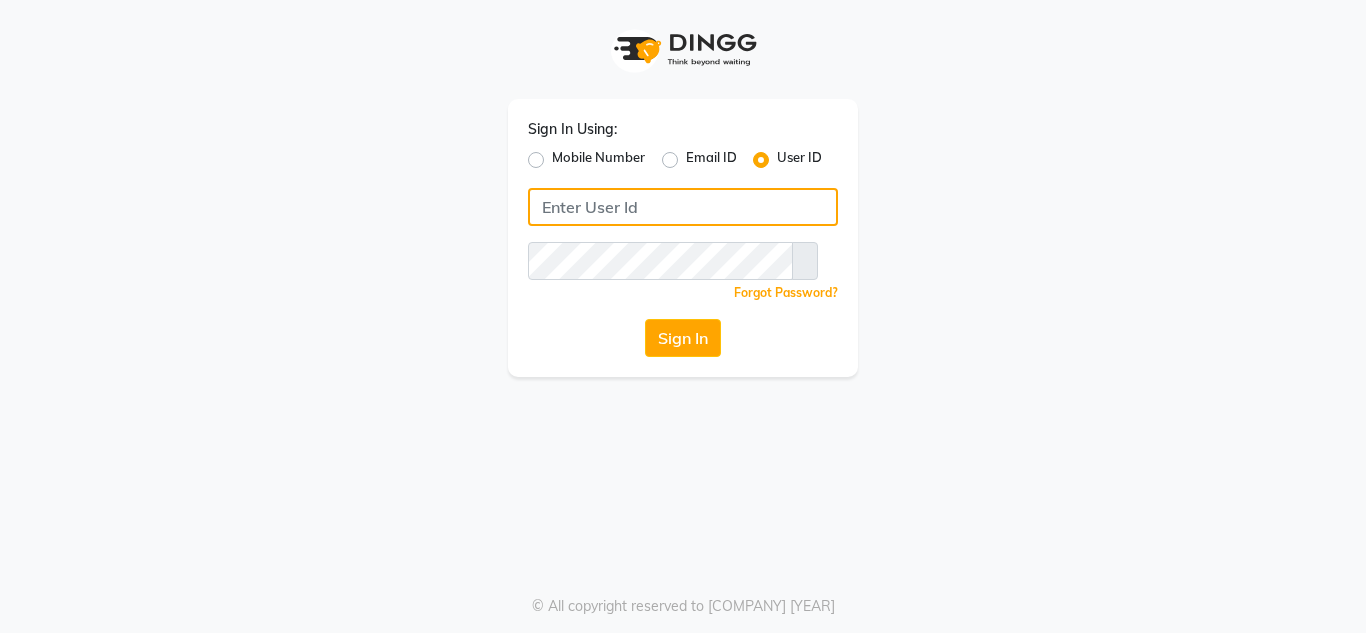 click at bounding box center (683, 207) 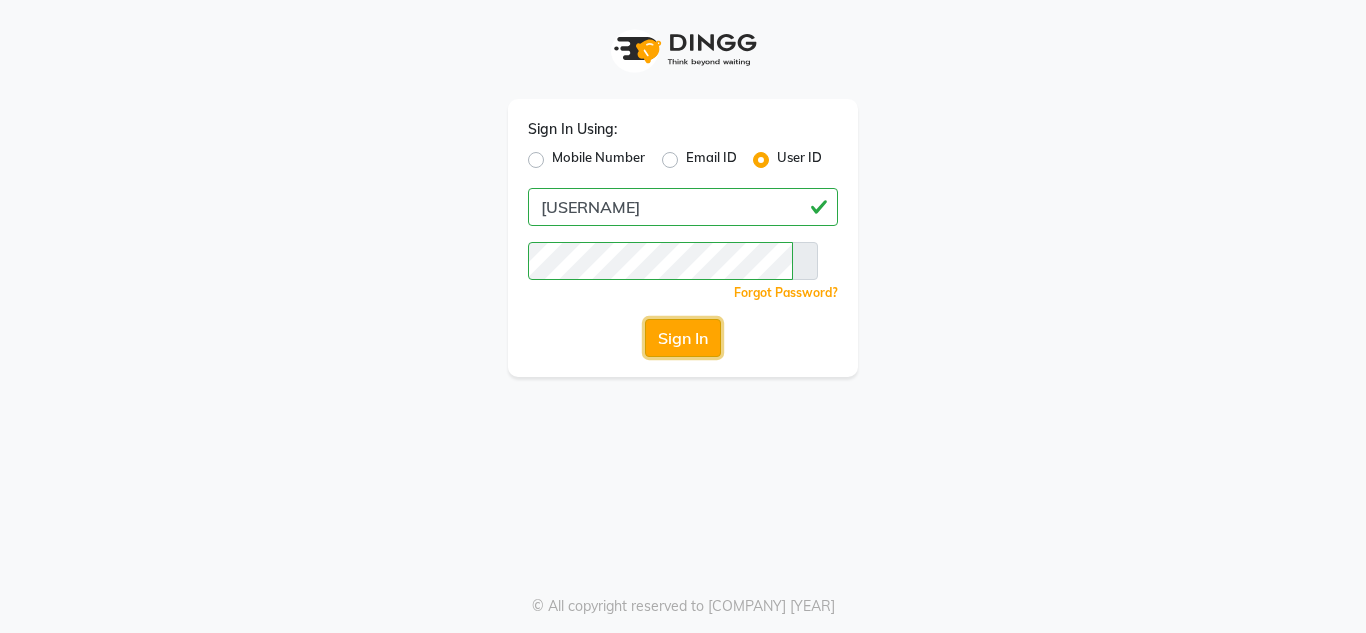 click on "Sign In" at bounding box center [683, 338] 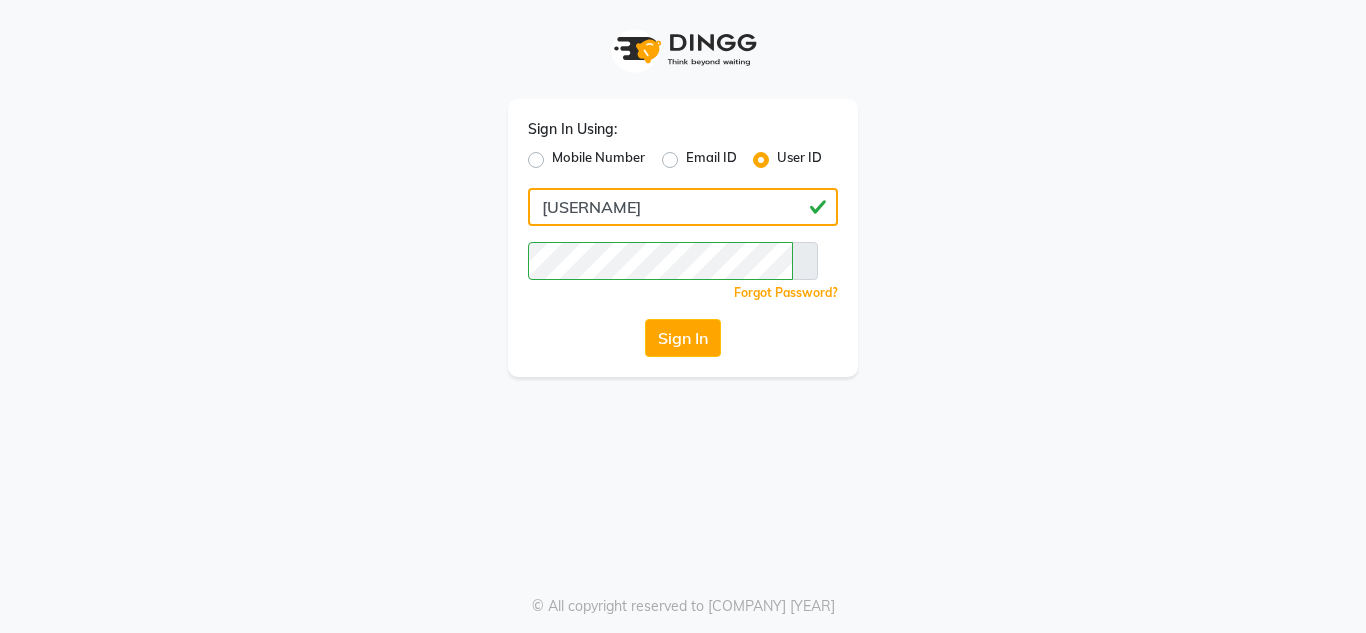 click on "lesalncafe" at bounding box center [683, 207] 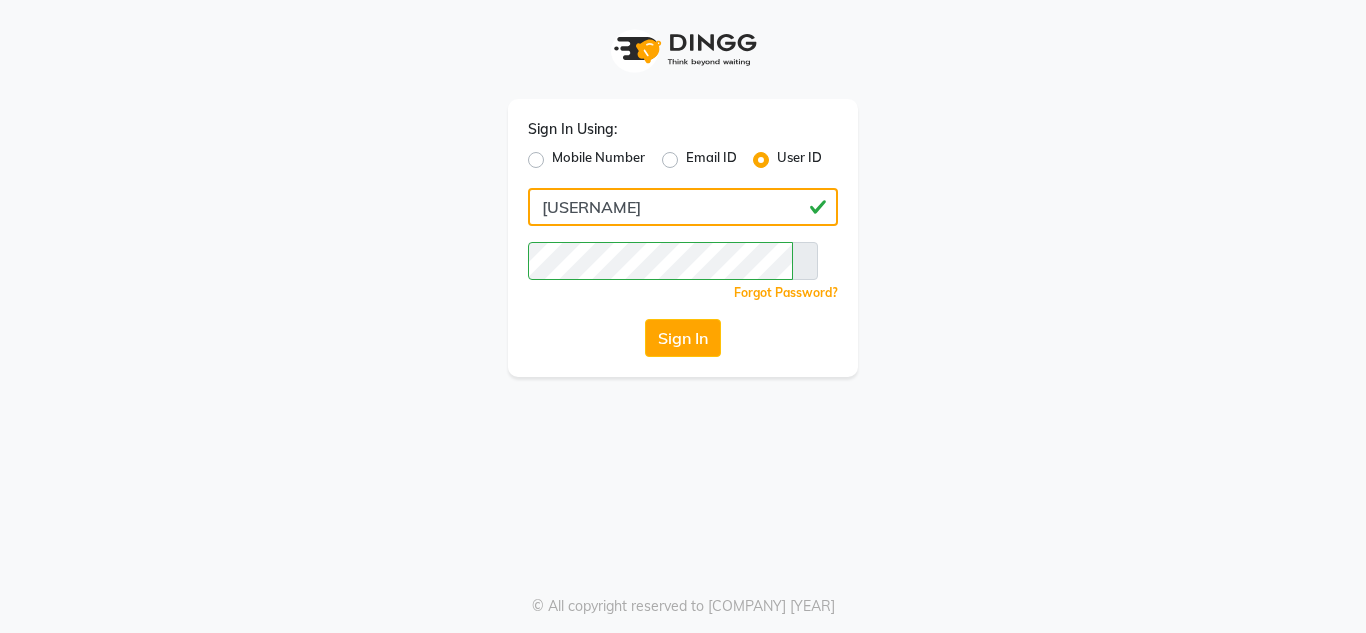 type on "lesaloncafe" 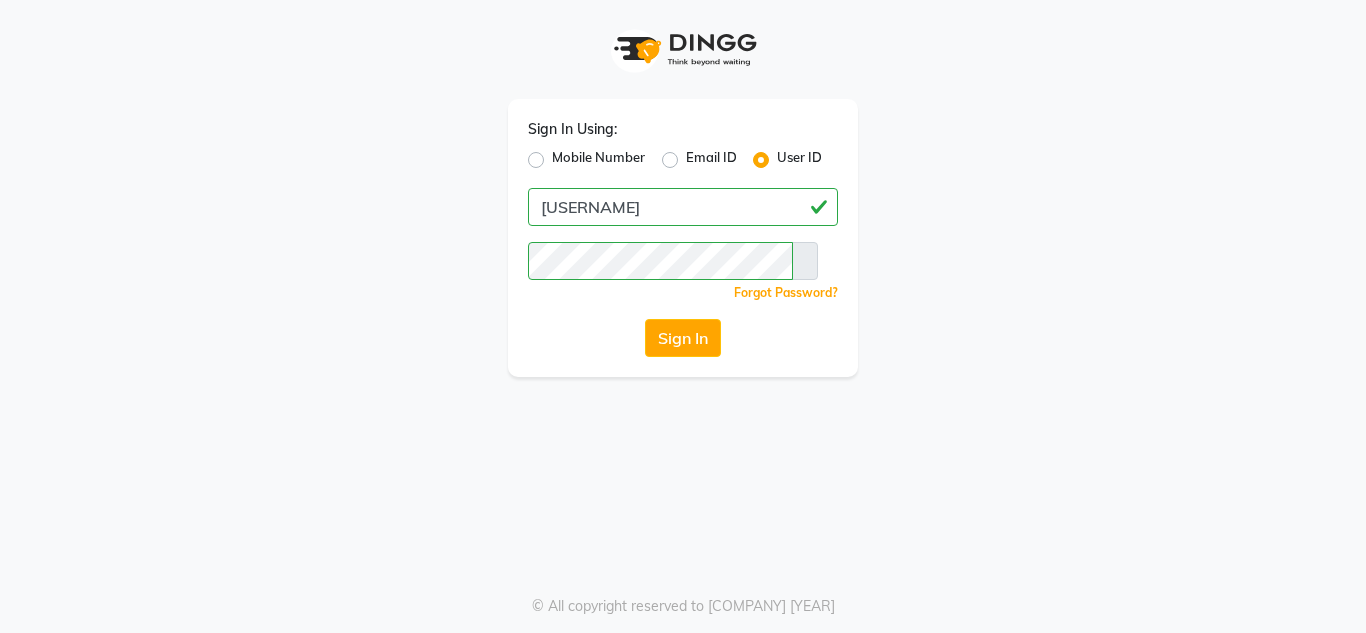 click on "Sign In Using: Mobile Number Email ID User ID lesaloncafe  Remember me Forgot Password?  Sign In   © All copyright reserved to Vrienden Tech Private Limited 2025" at bounding box center [683, 316] 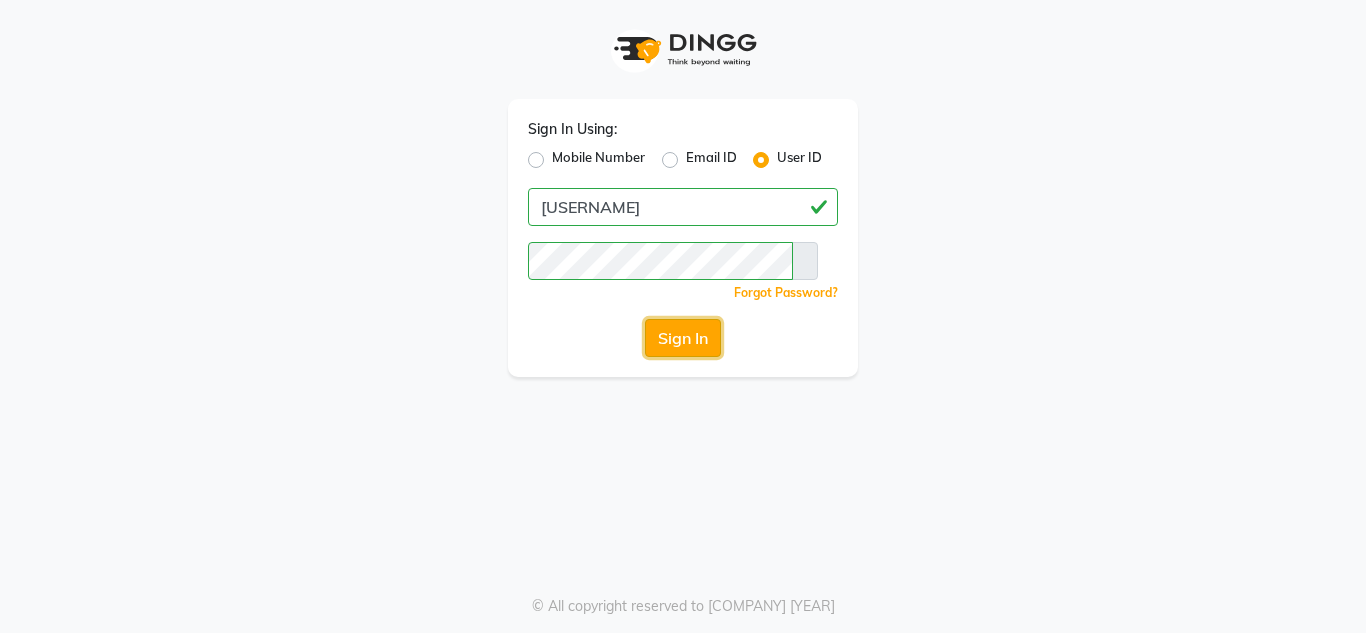 click on "Sign In" at bounding box center [683, 338] 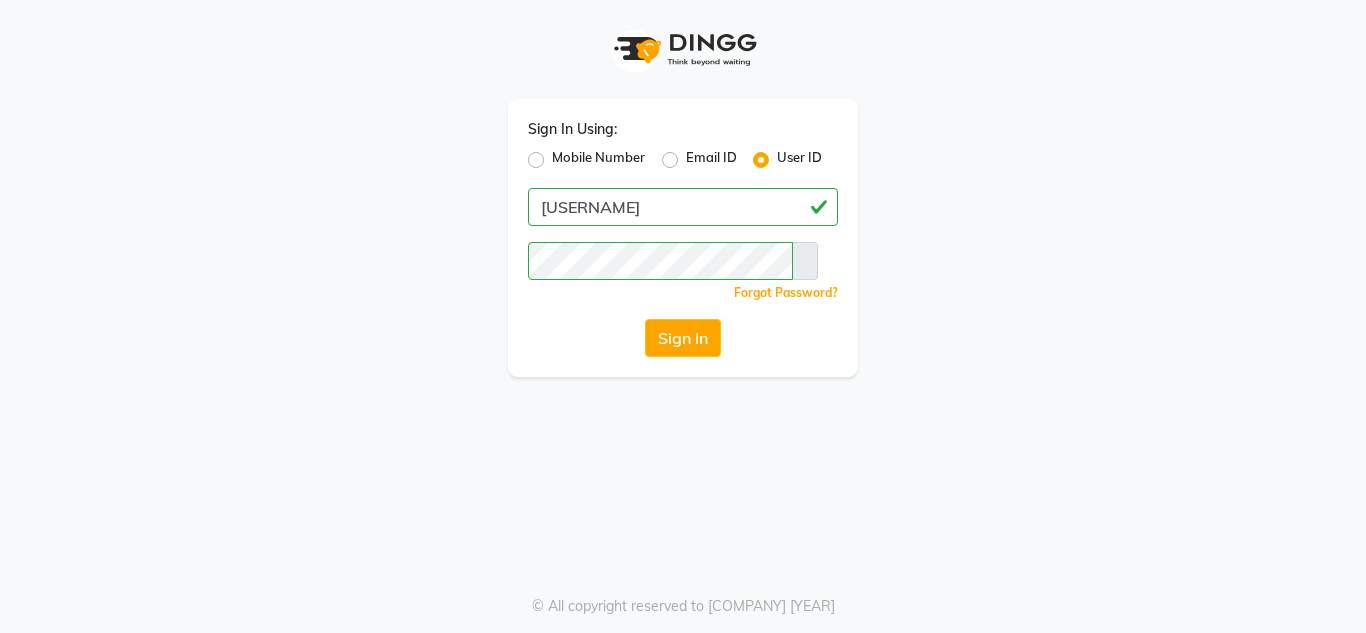 click at bounding box center (805, 261) 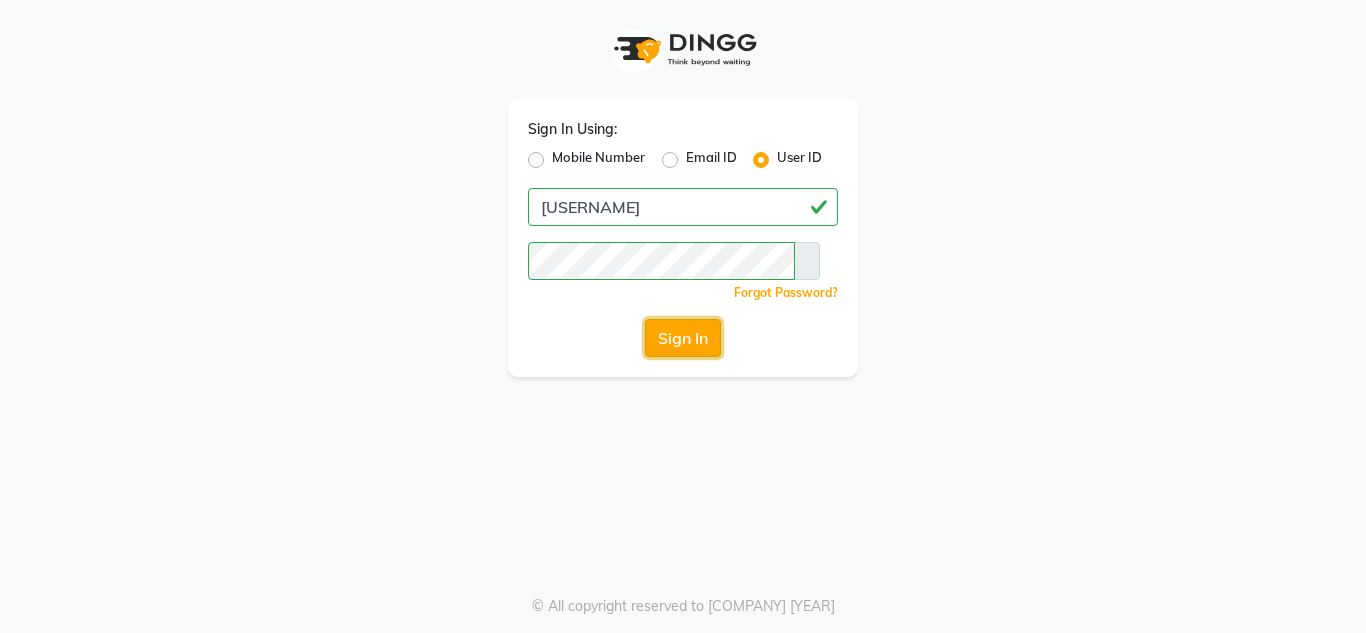click on "Sign In" at bounding box center [683, 338] 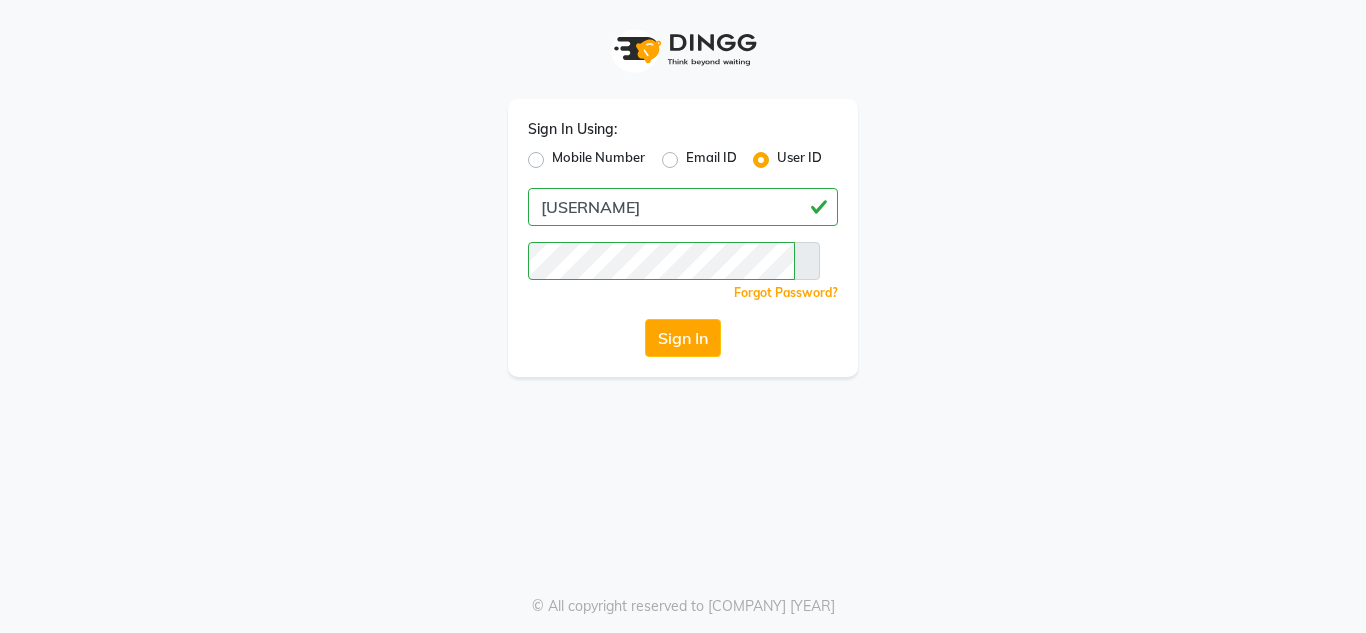 click at bounding box center [807, 261] 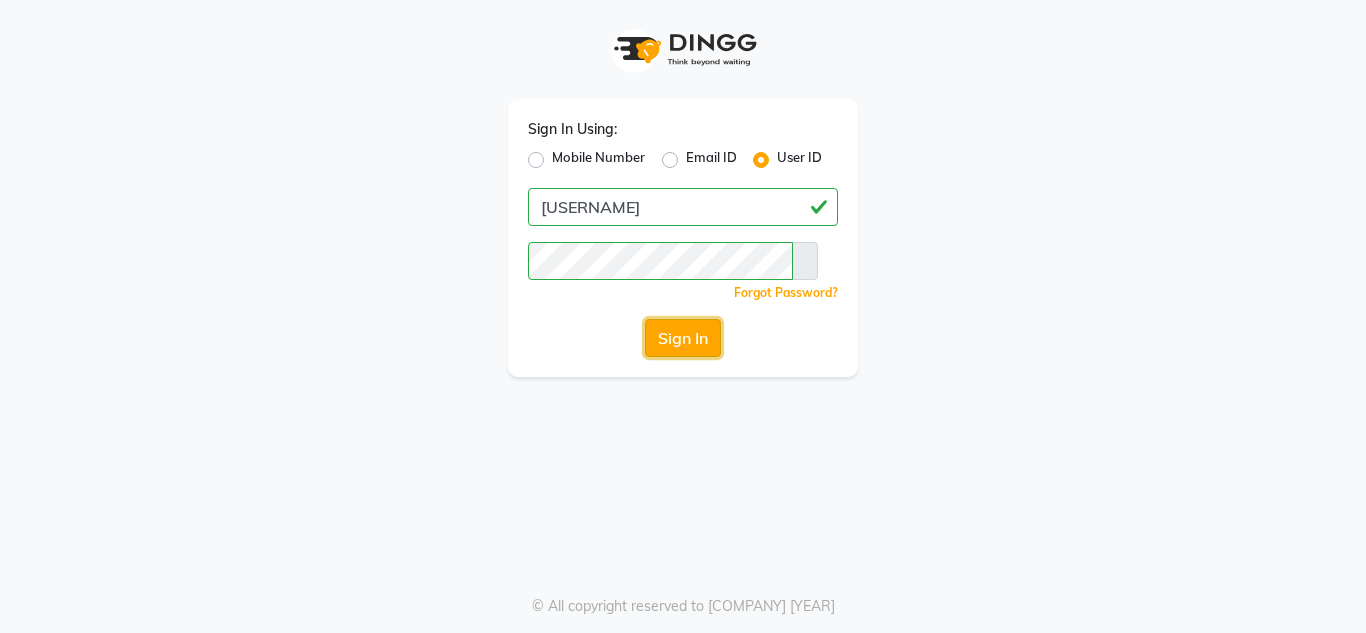 click on "Sign In" at bounding box center [683, 338] 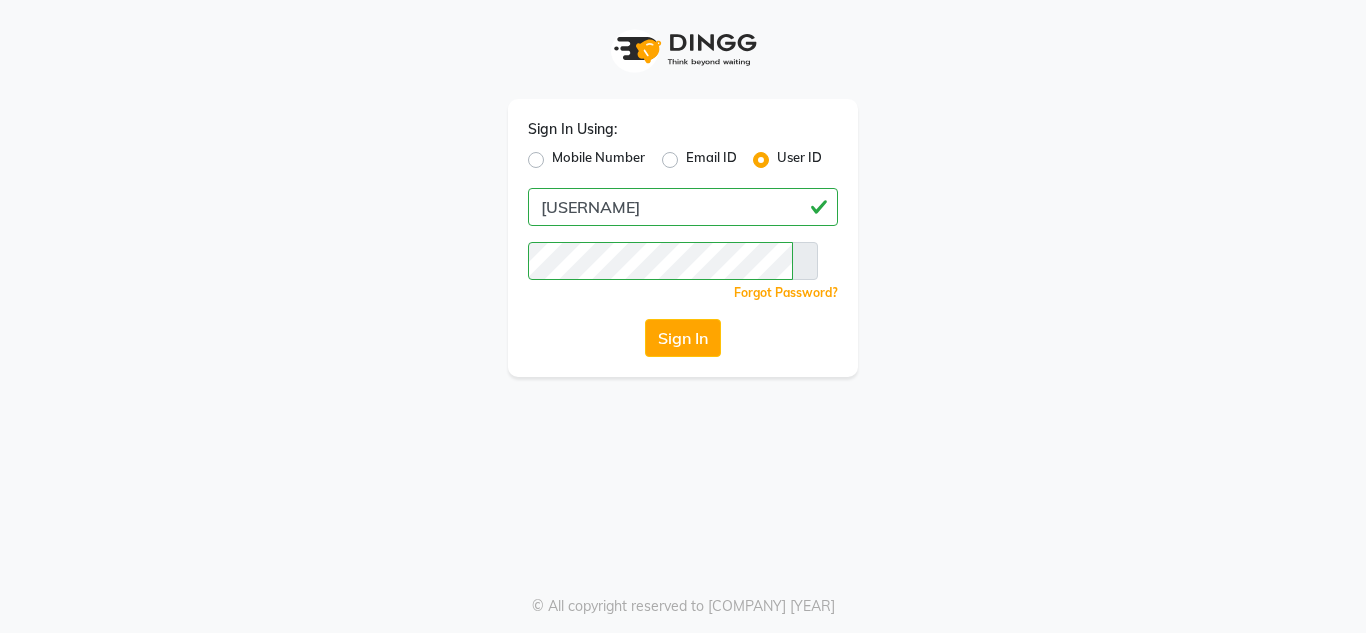 click at bounding box center (805, 261) 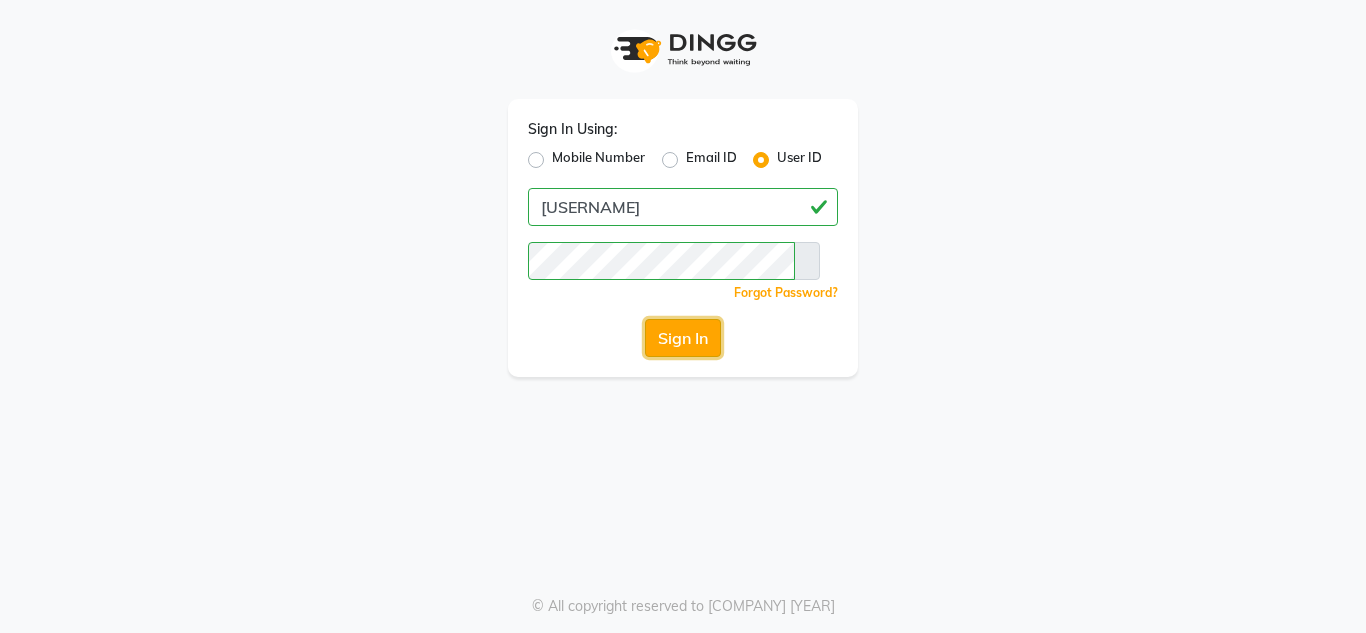 click on "Sign In" at bounding box center [683, 338] 